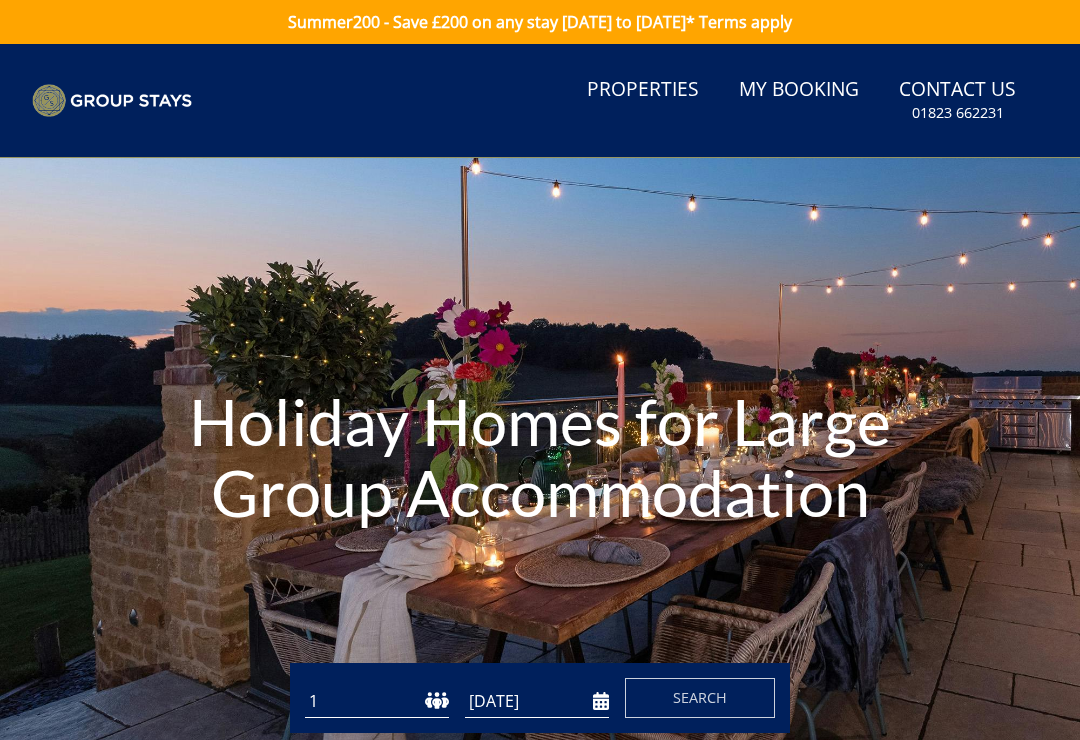 scroll, scrollTop: 0, scrollLeft: 0, axis: both 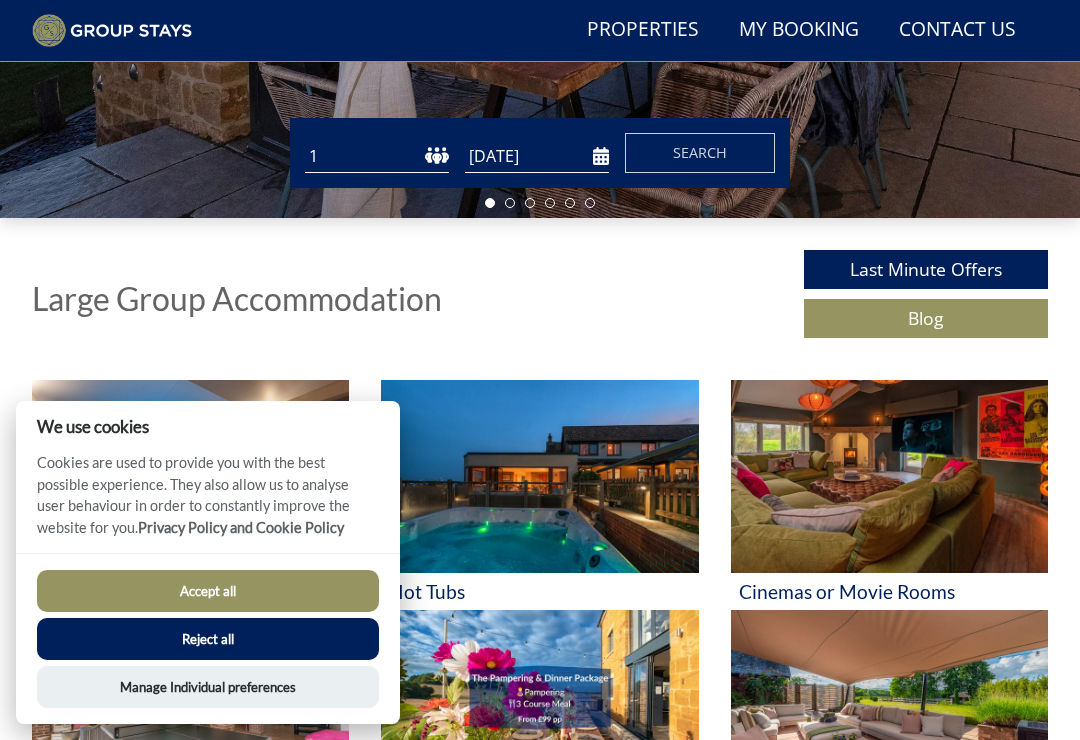 click on "Reject all" at bounding box center (208, 639) 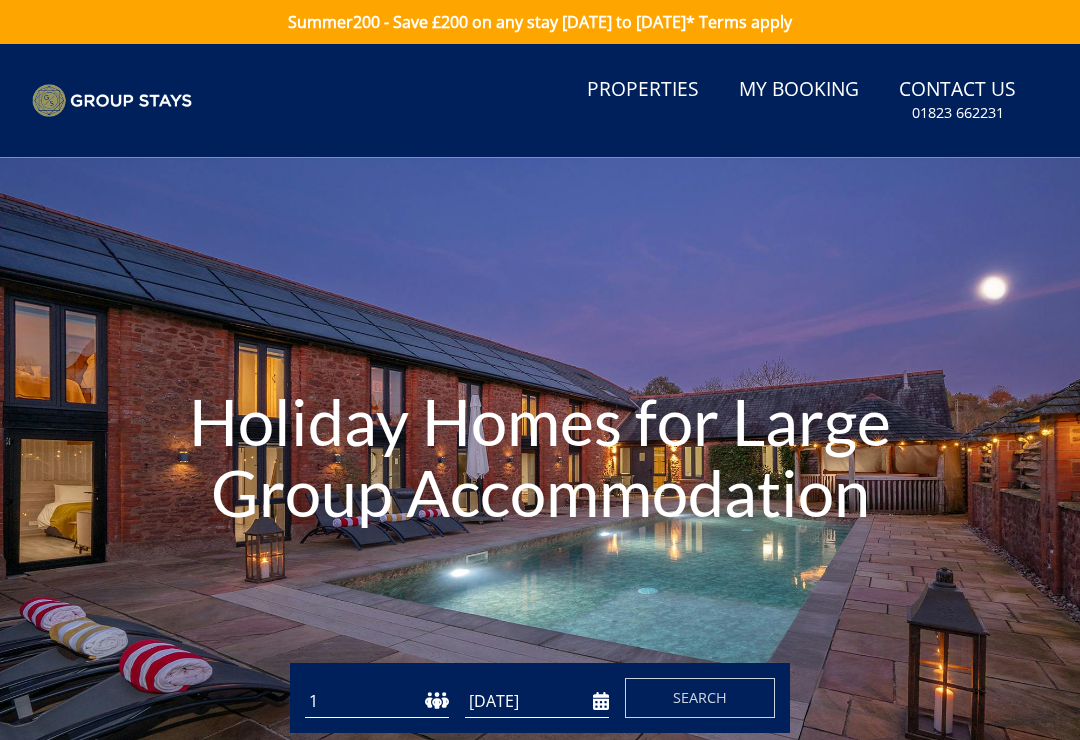 scroll, scrollTop: 0, scrollLeft: 0, axis: both 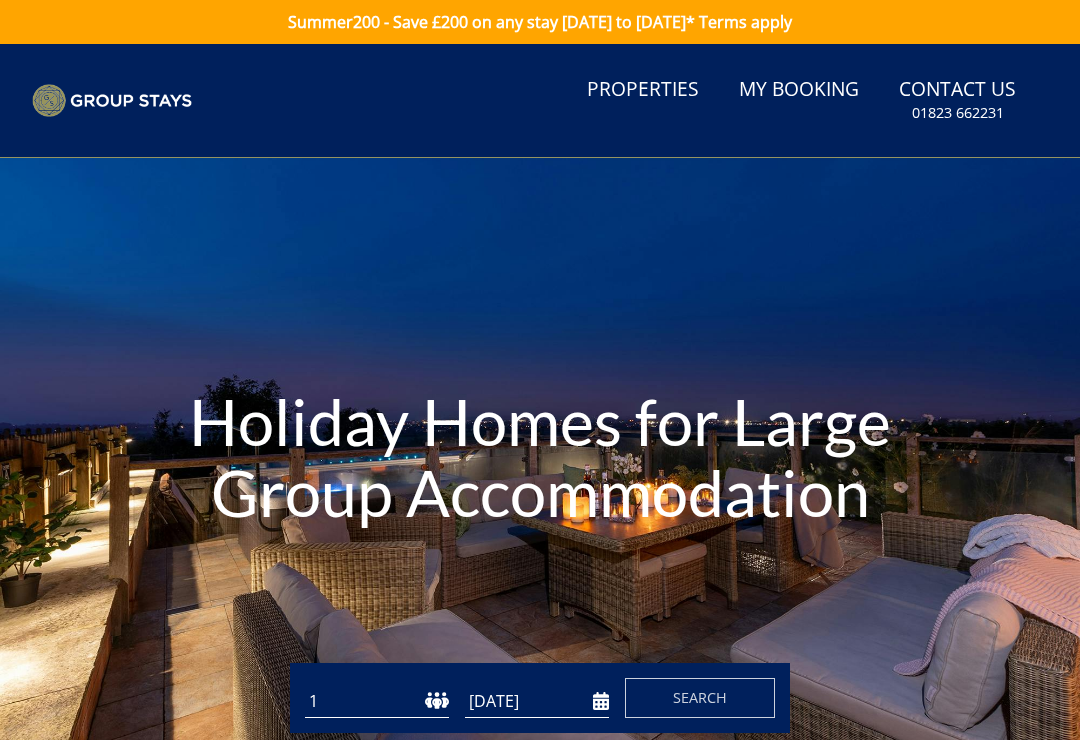 click on "Properties" at bounding box center [643, 90] 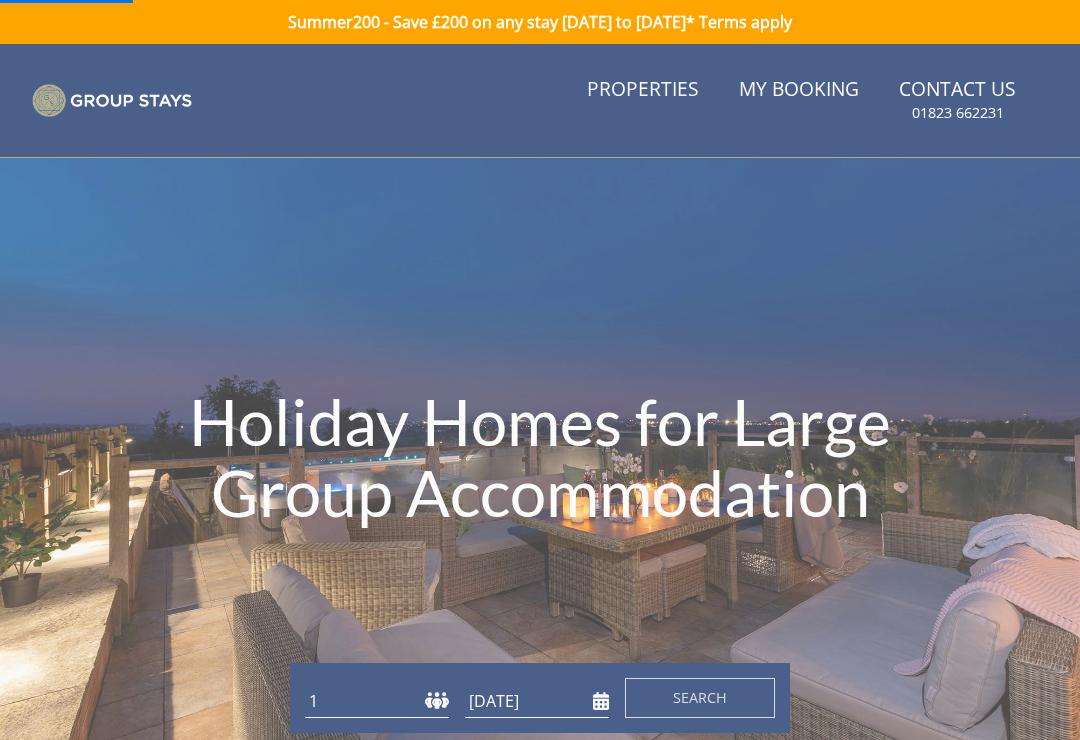 click on "Properties" at bounding box center (643, 90) 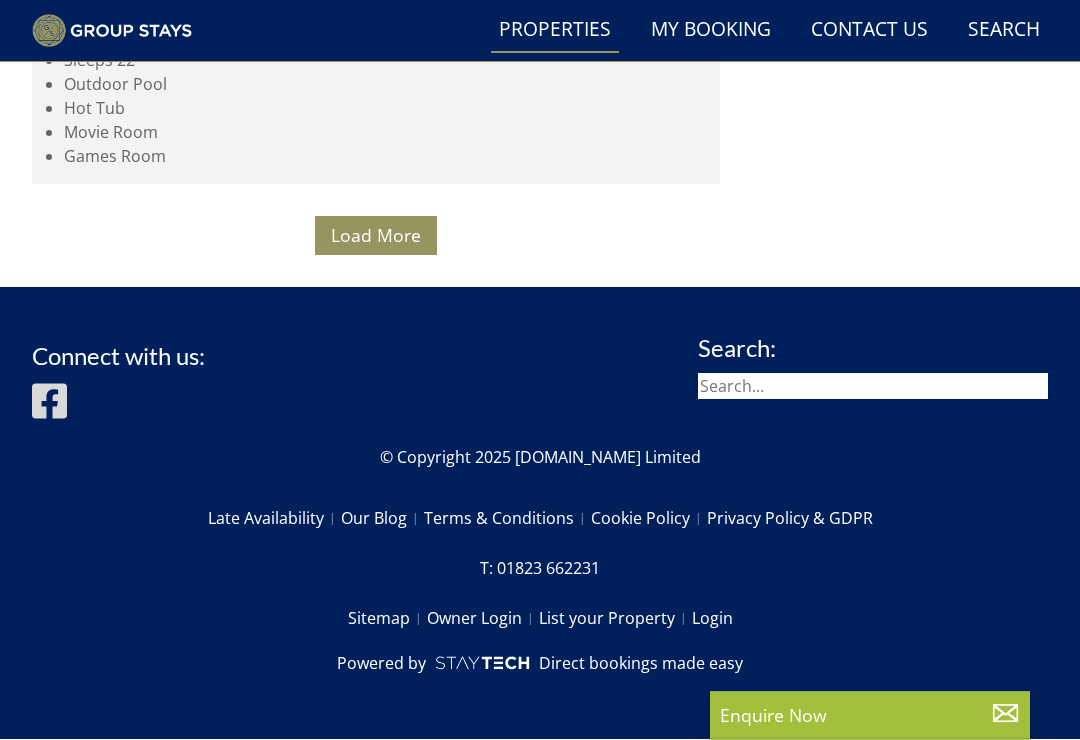 scroll, scrollTop: 16580, scrollLeft: 0, axis: vertical 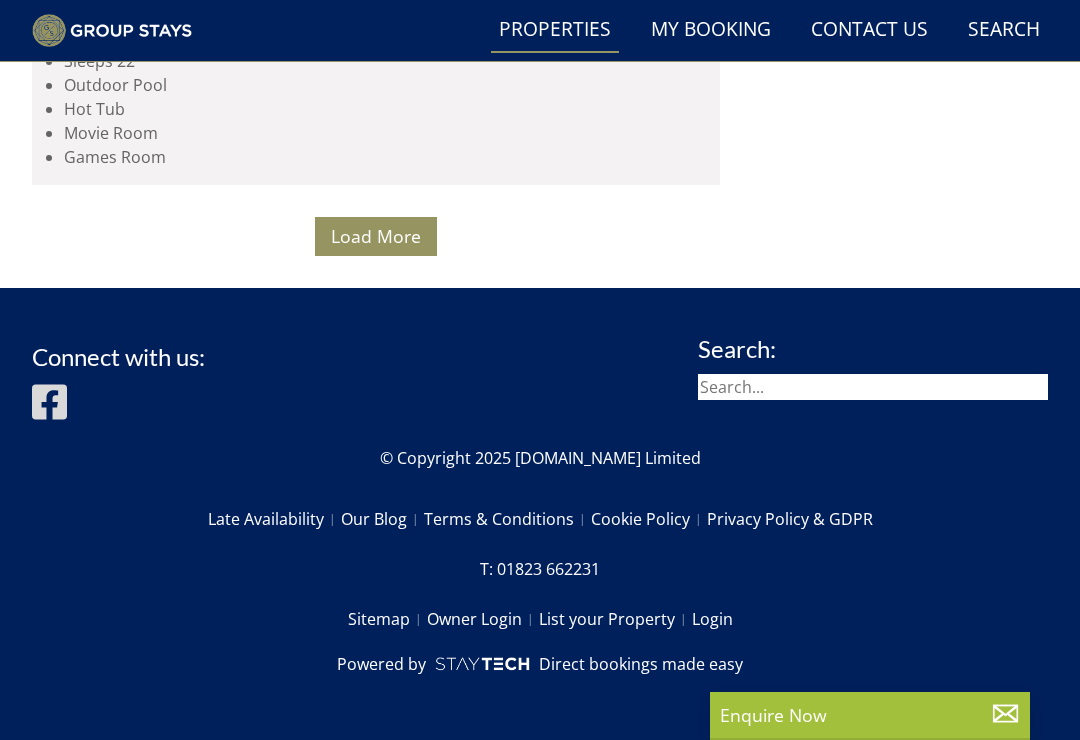 click on "Load More" at bounding box center (376, 236) 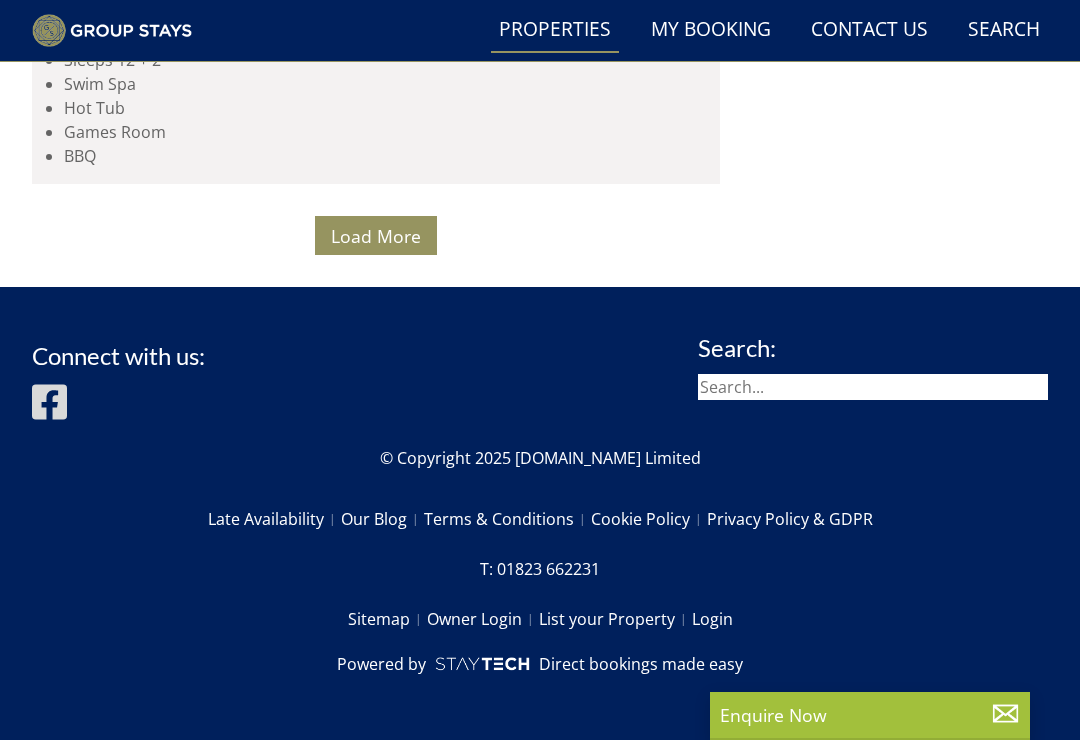 scroll, scrollTop: 24644, scrollLeft: 0, axis: vertical 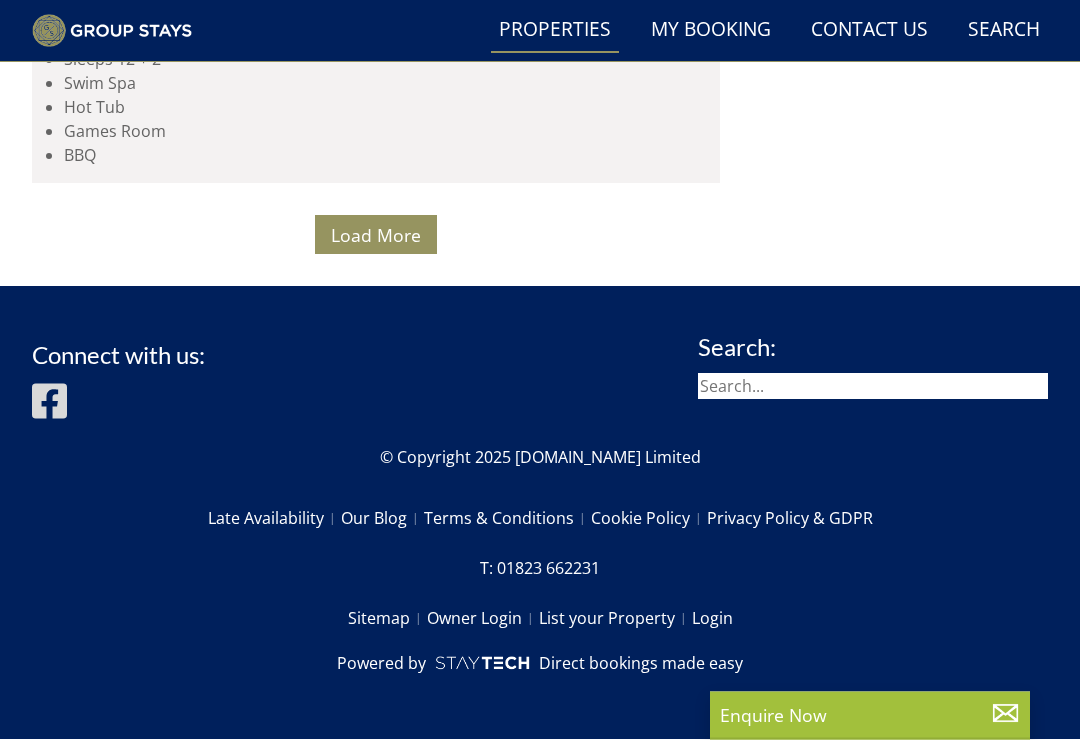 click on "East Sussex" at bounding box center (380, -3734) 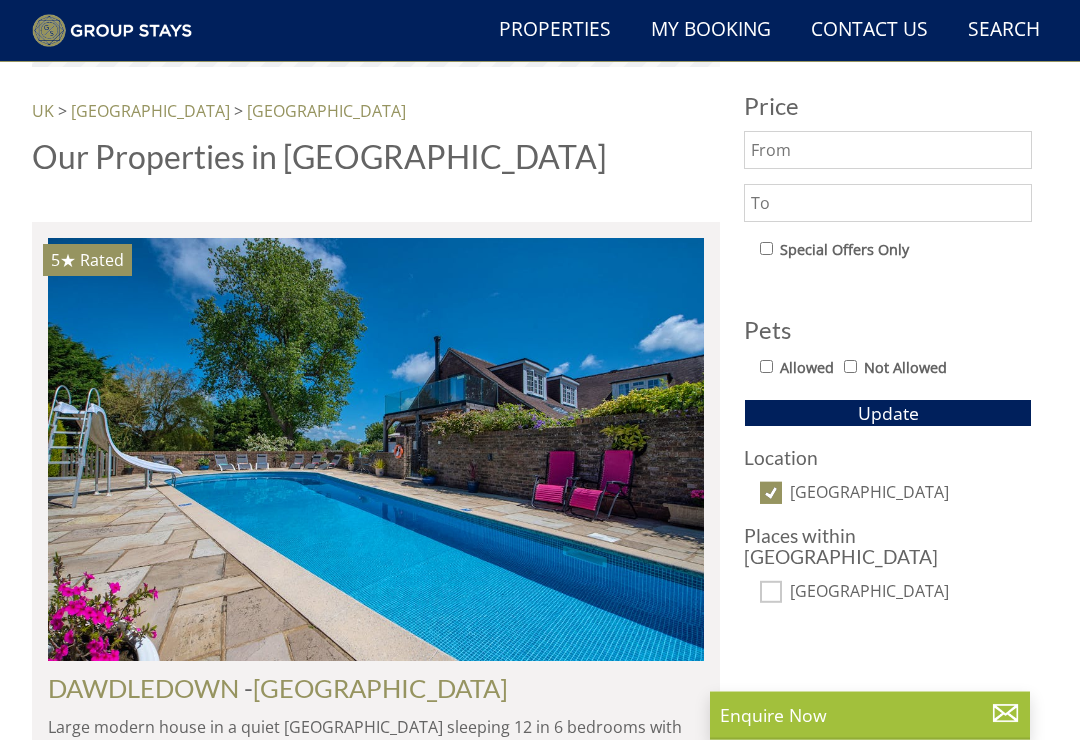 scroll, scrollTop: 961, scrollLeft: 0, axis: vertical 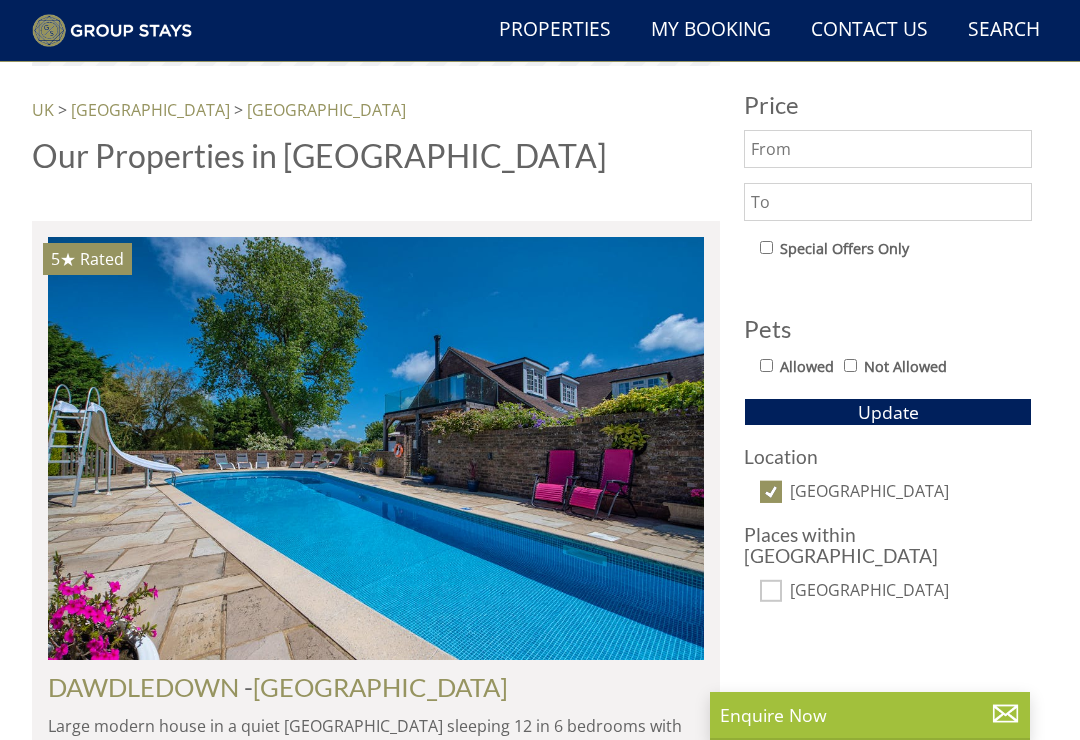 click at bounding box center [376, 449] 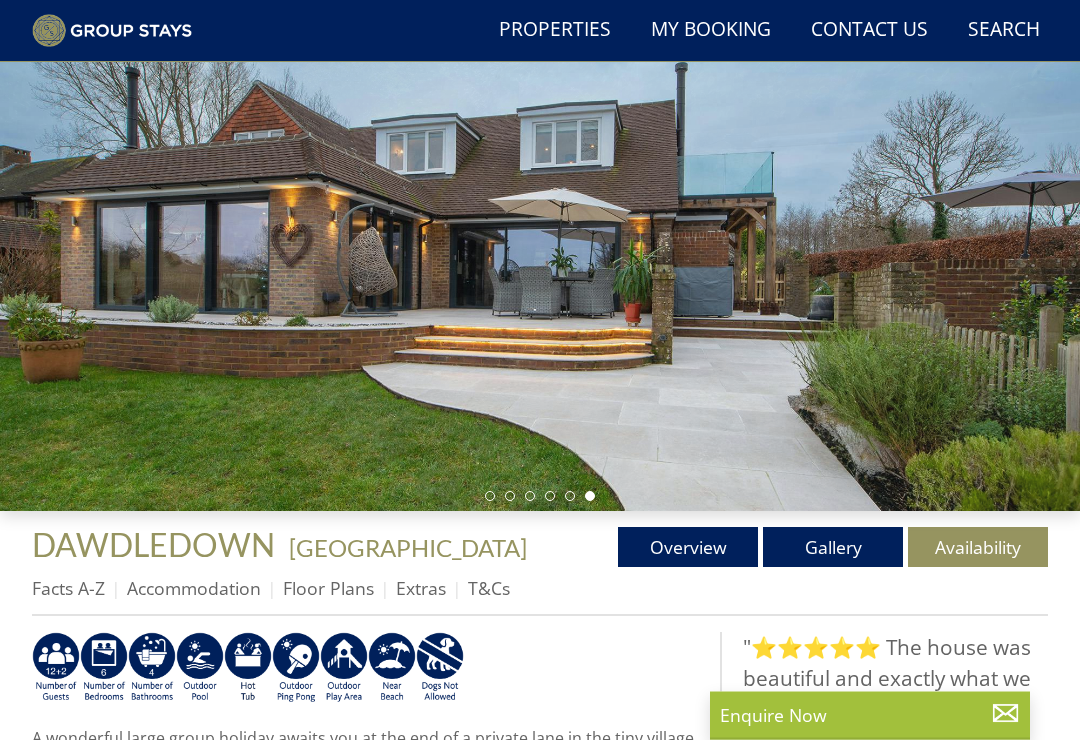 scroll, scrollTop: 200, scrollLeft: 0, axis: vertical 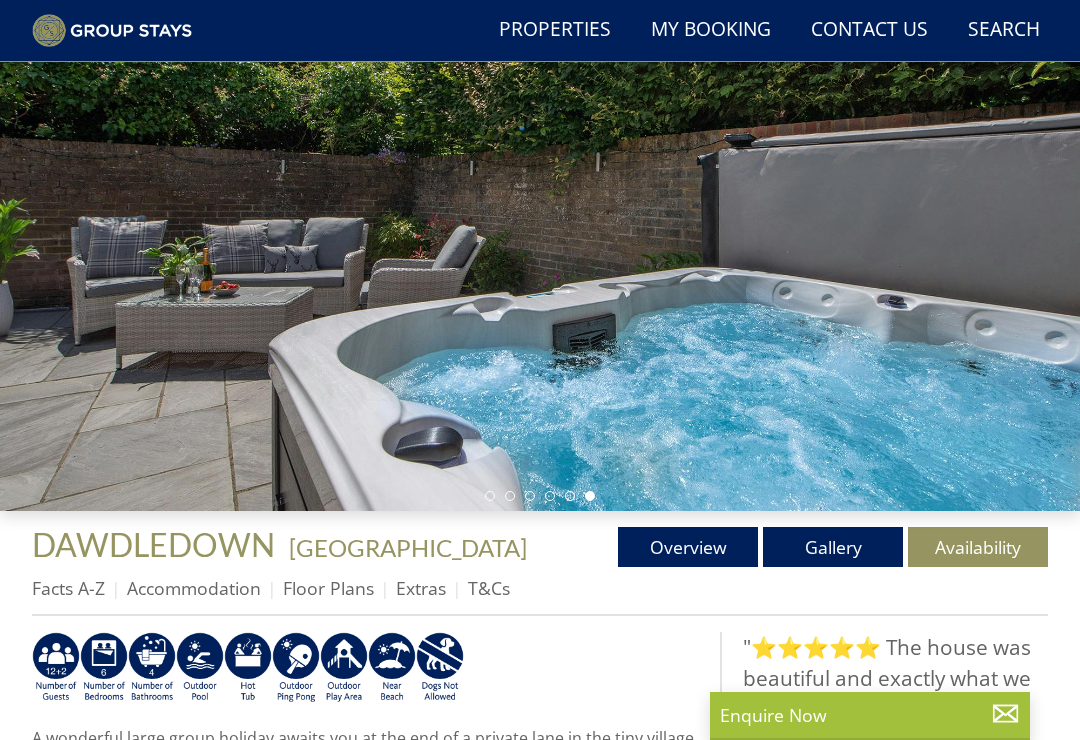 click on "Gallery" at bounding box center (833, 547) 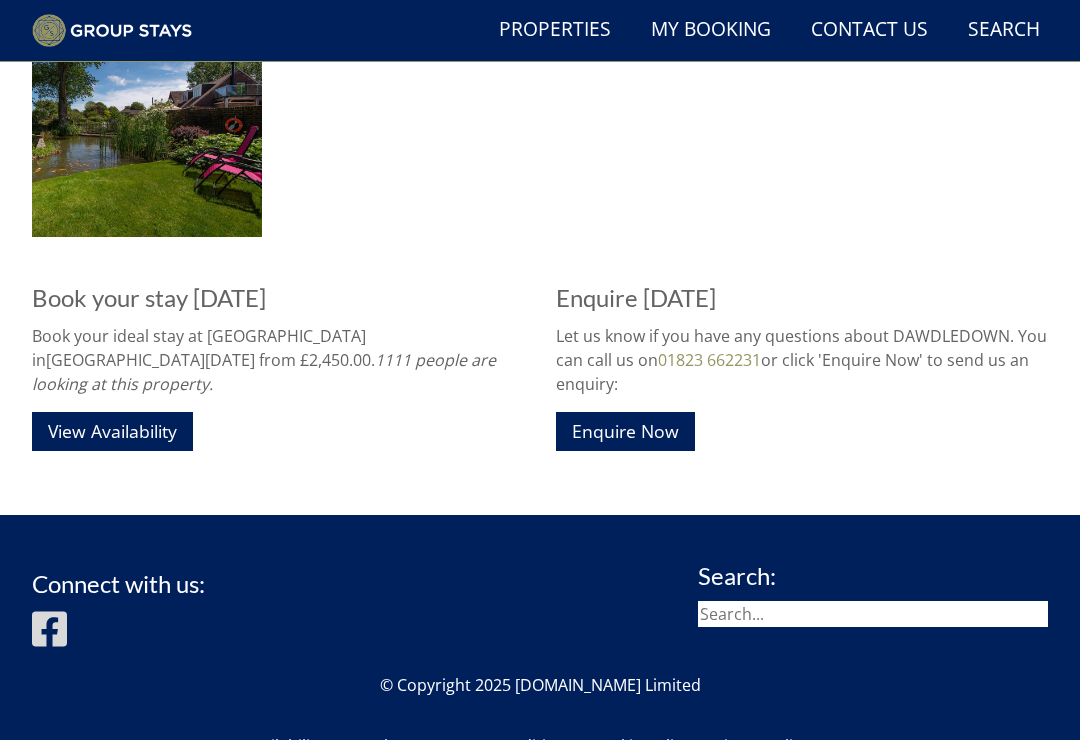 scroll, scrollTop: 2920, scrollLeft: 0, axis: vertical 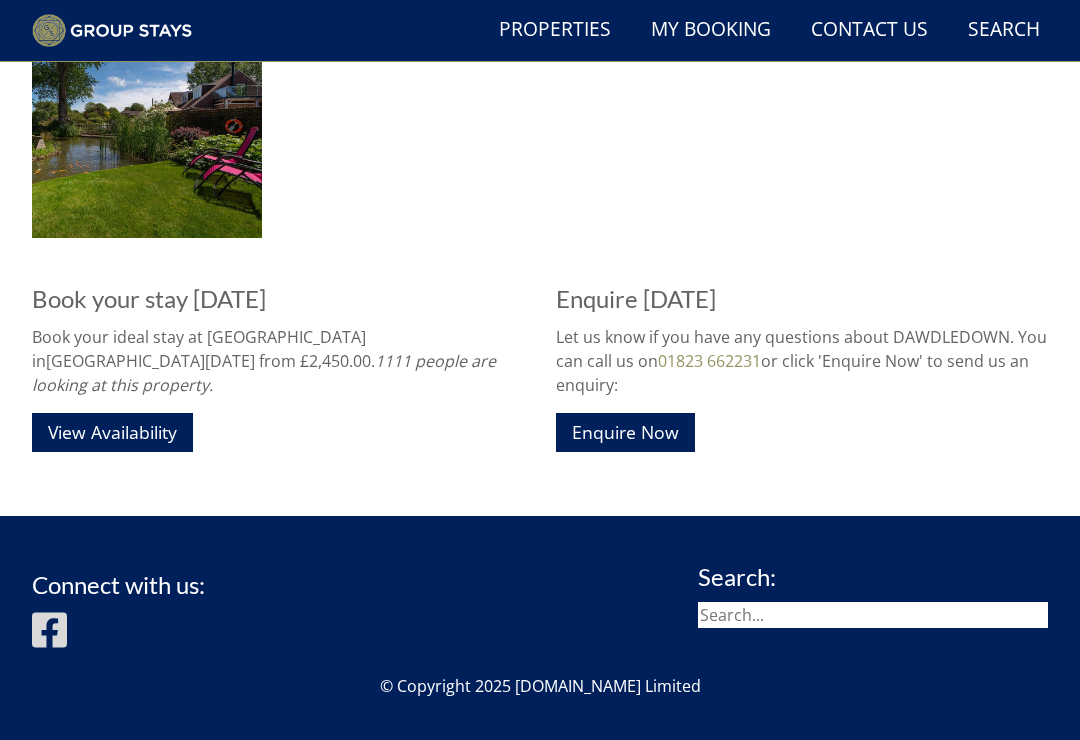 click on "View Availability" at bounding box center [112, 432] 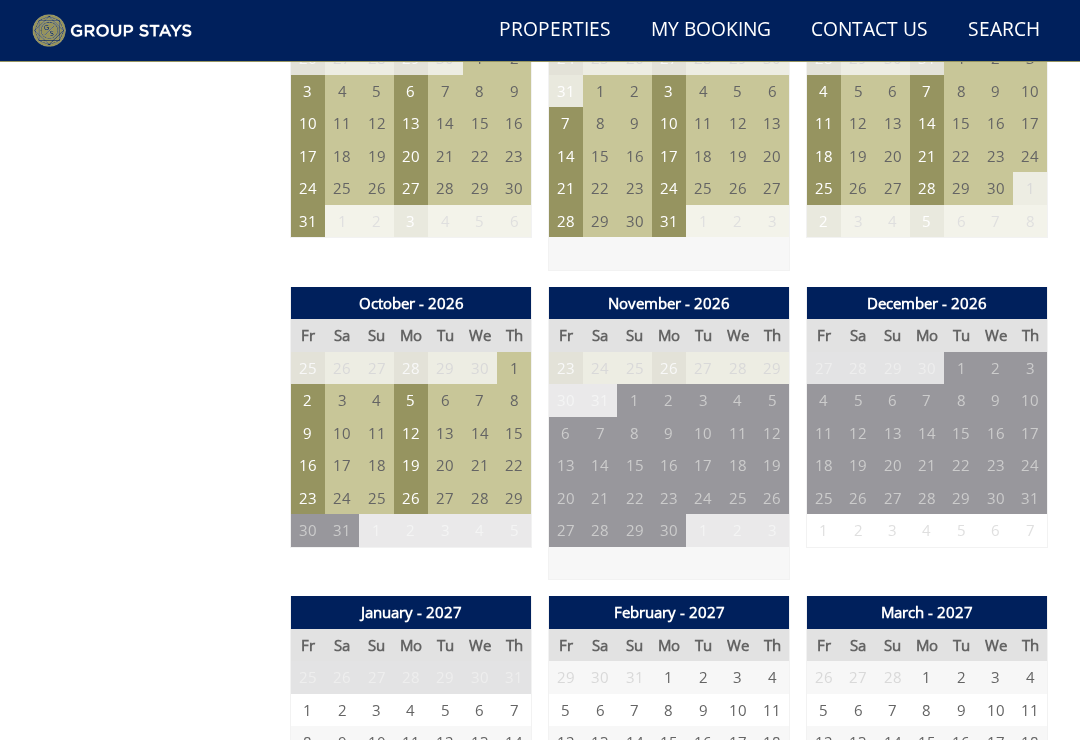 scroll, scrollTop: 2093, scrollLeft: 0, axis: vertical 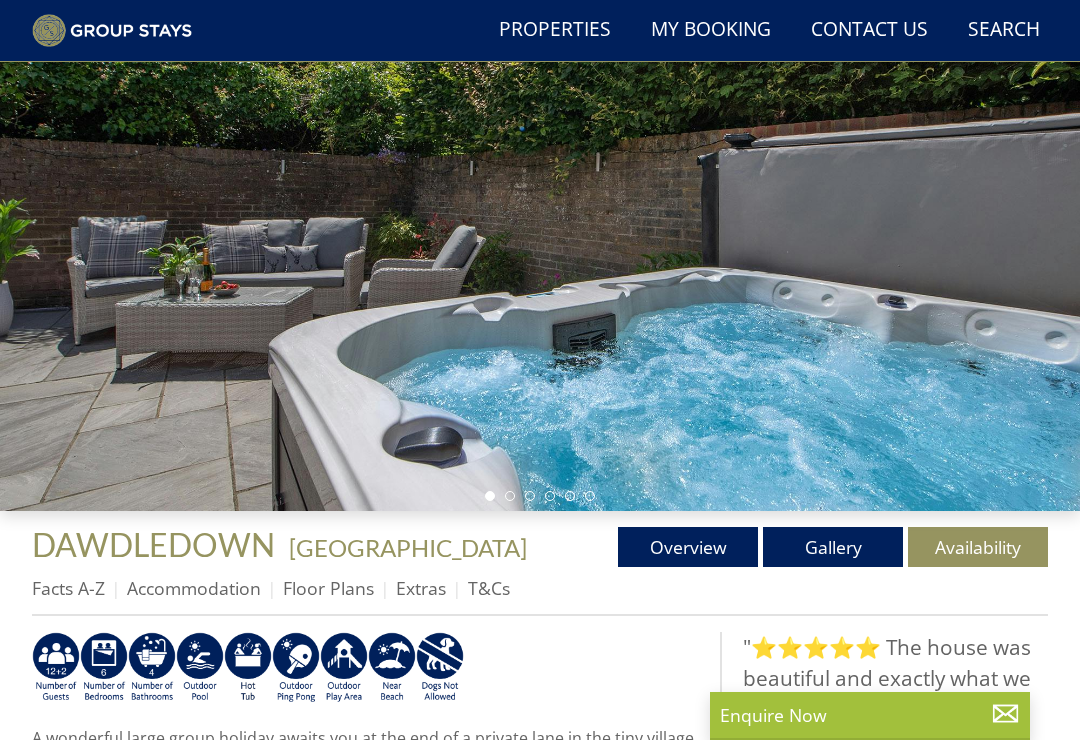click at bounding box center [540, 208] 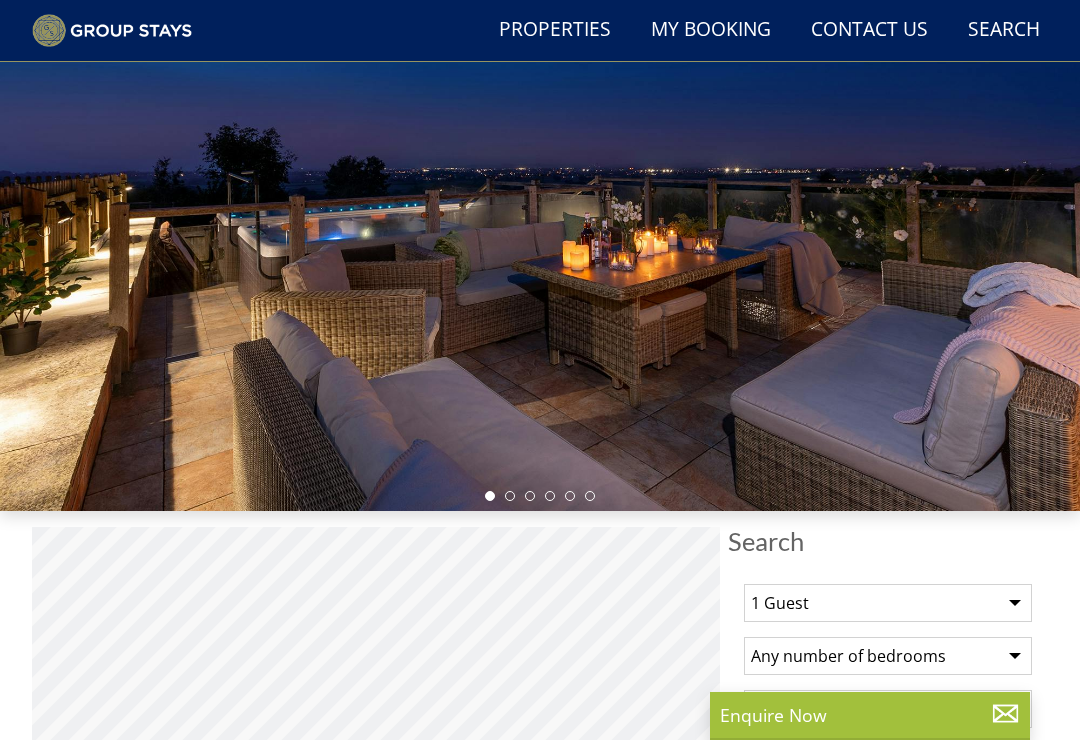scroll, scrollTop: 961, scrollLeft: 0, axis: vertical 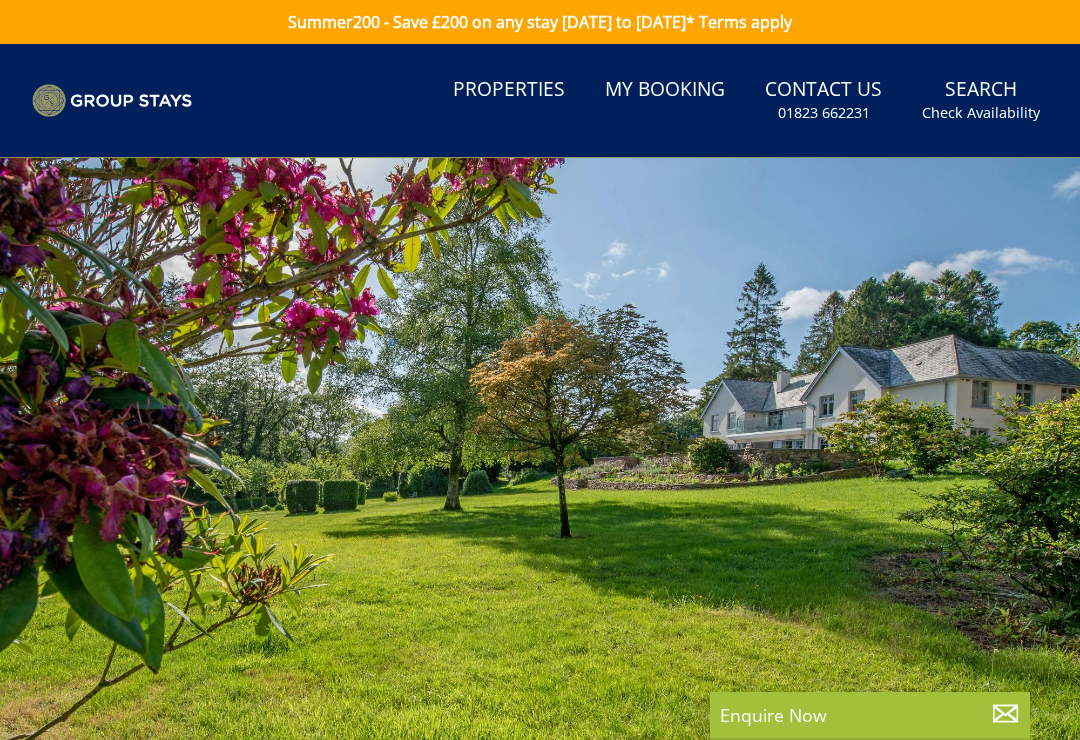 click on "Properties" at bounding box center [509, 90] 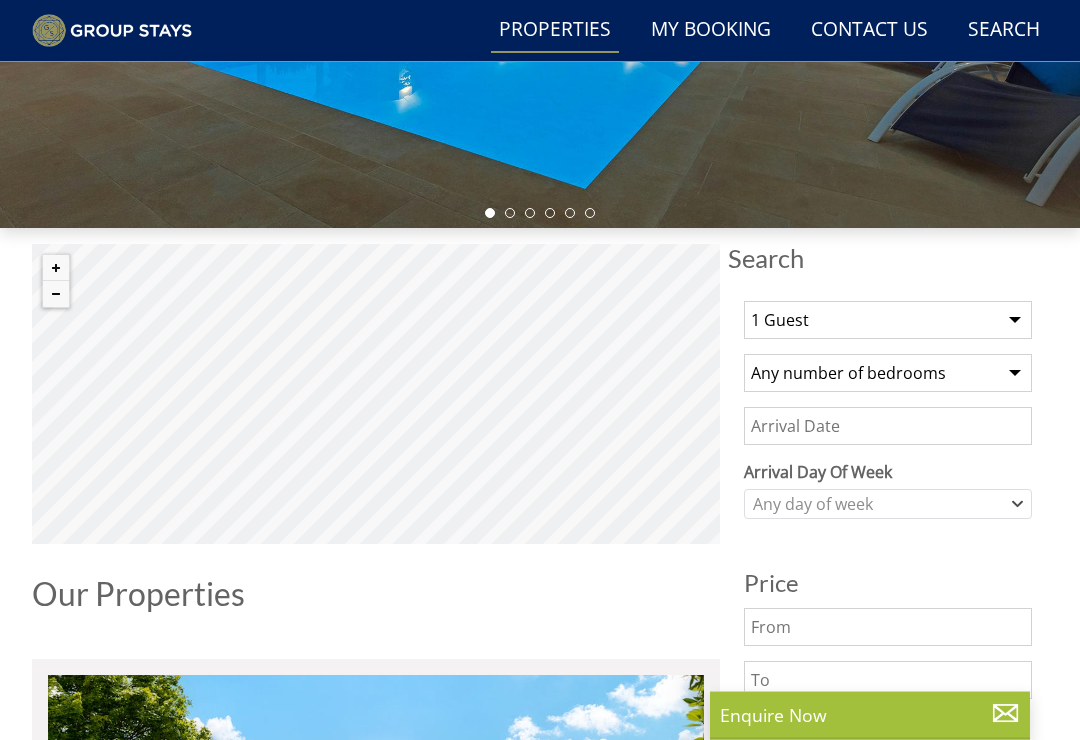 scroll, scrollTop: 483, scrollLeft: 0, axis: vertical 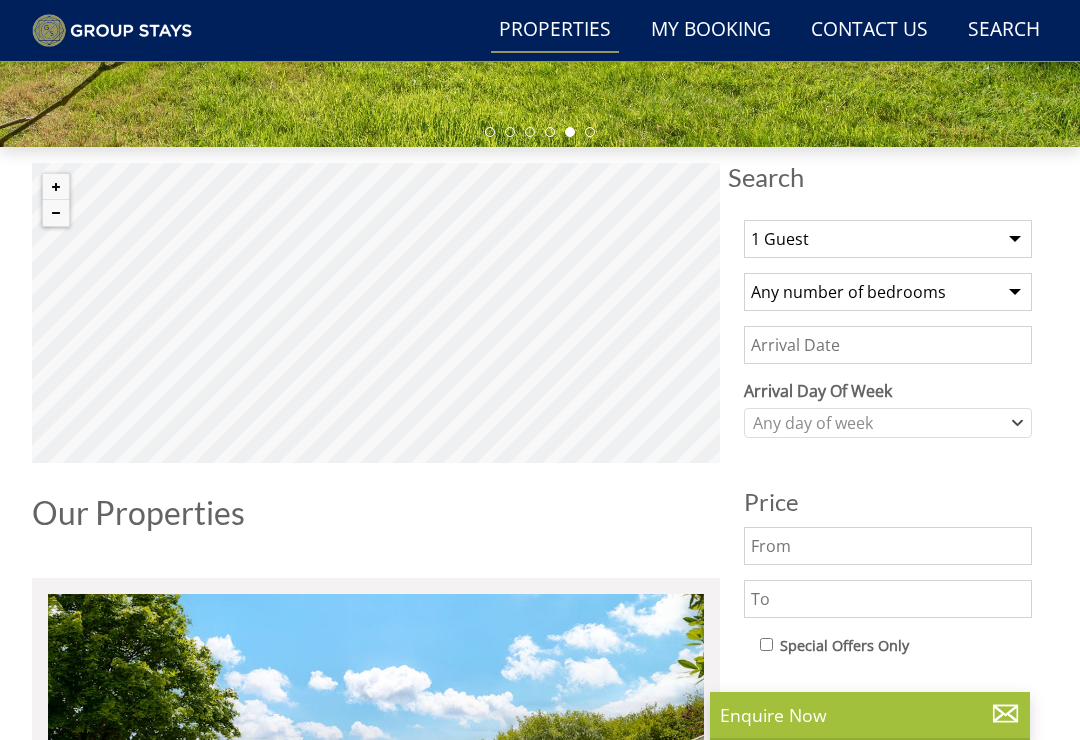 click at bounding box center [56, 187] 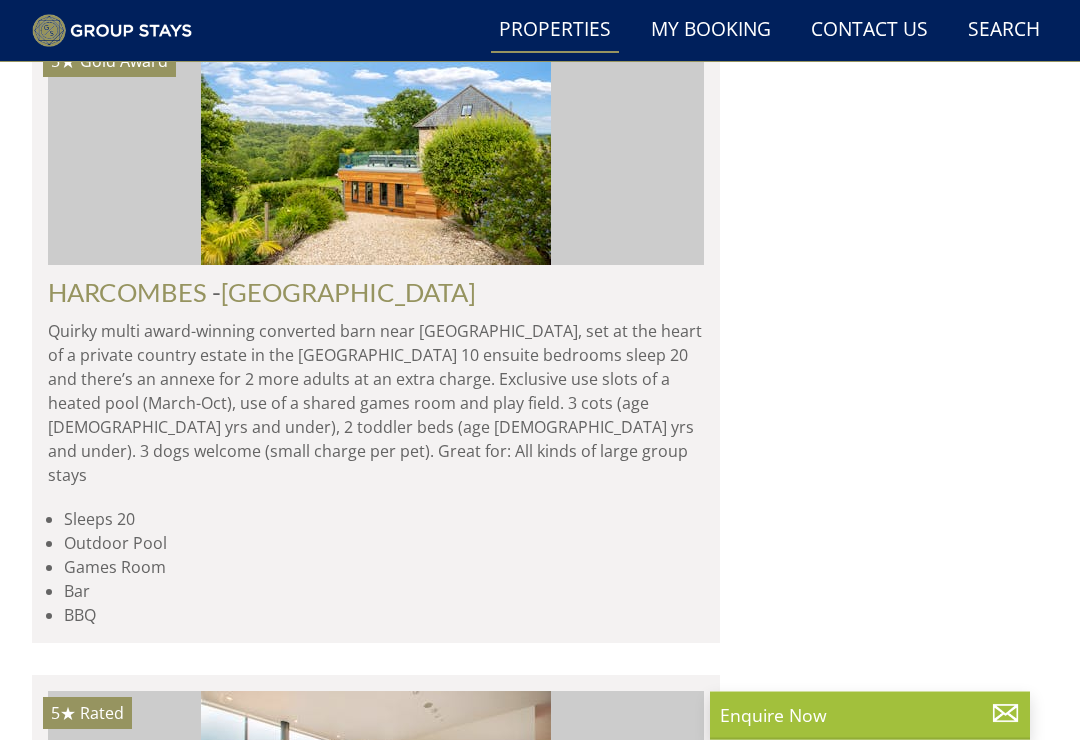 click on "Search  Check Availability" at bounding box center (1004, 30) 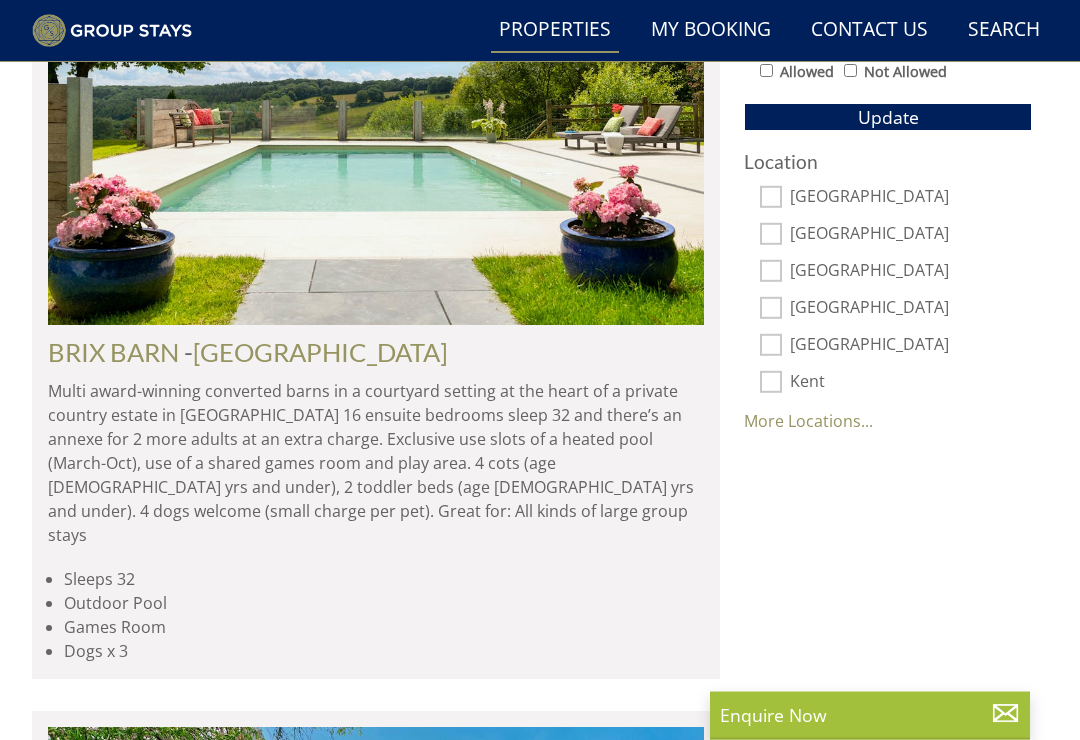 scroll, scrollTop: 1256, scrollLeft: 0, axis: vertical 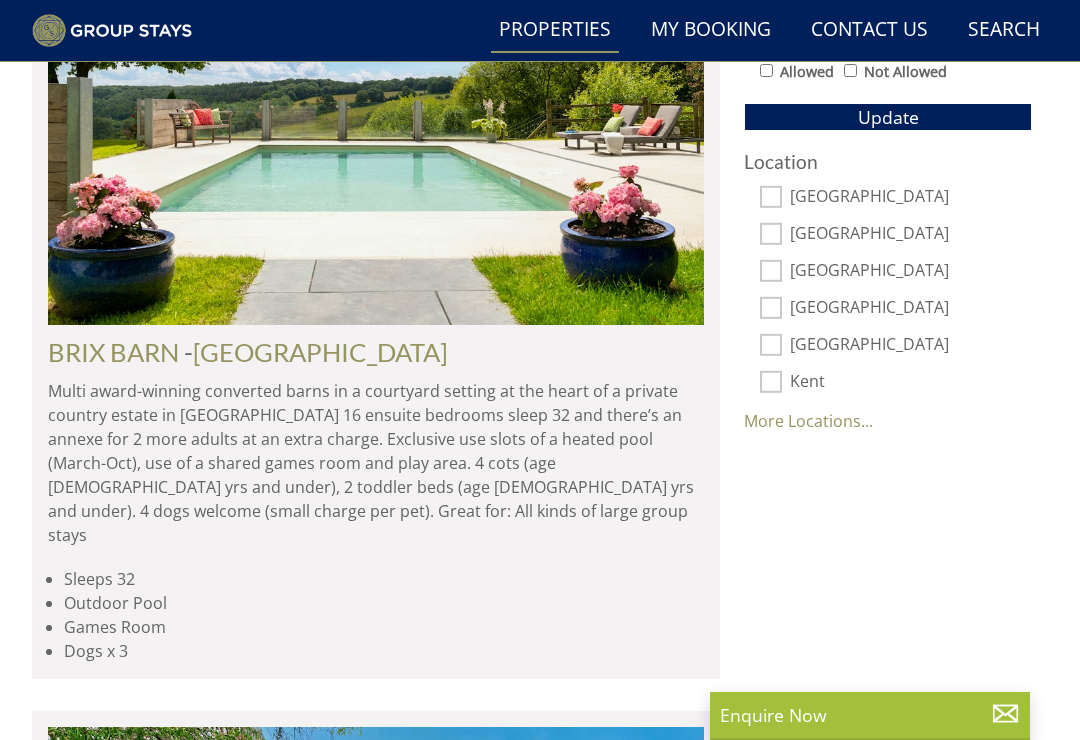click on "Kent" at bounding box center [771, 382] 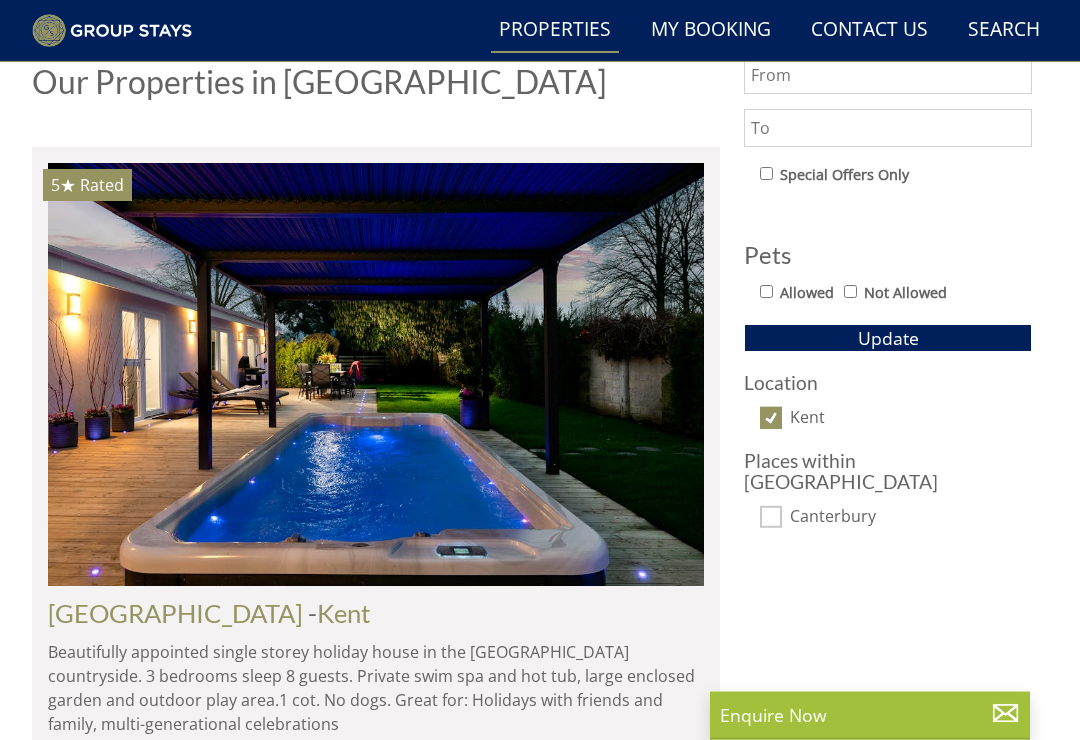 scroll, scrollTop: 1035, scrollLeft: 0, axis: vertical 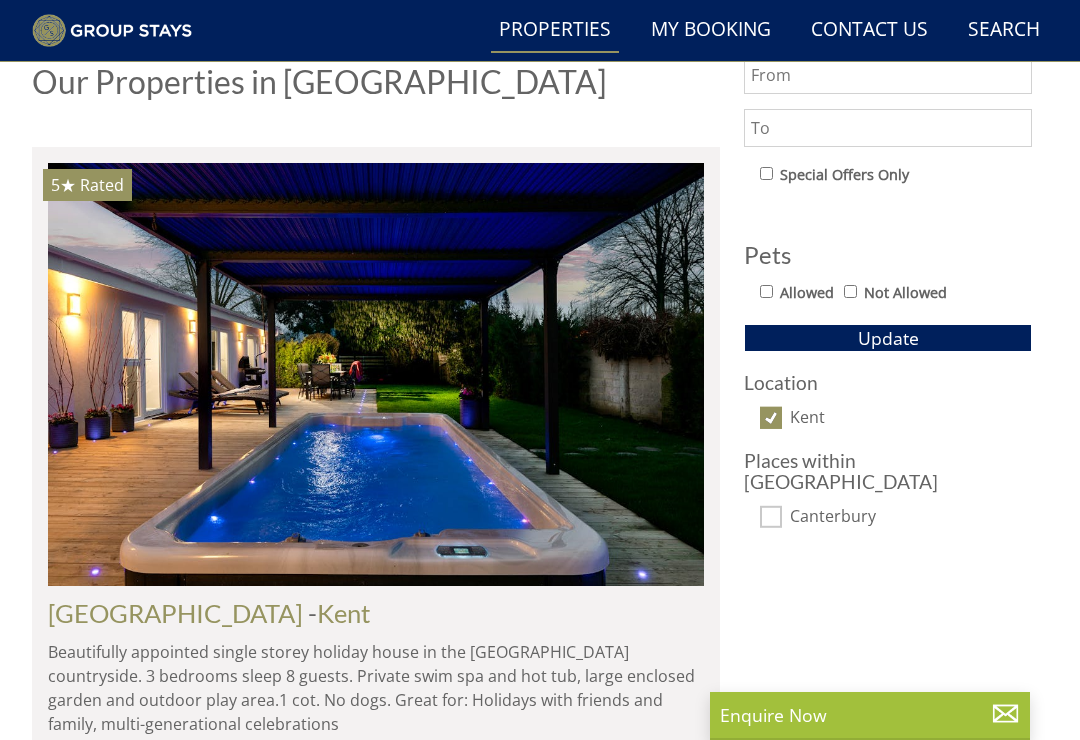 click on "Kent" at bounding box center (771, 418) 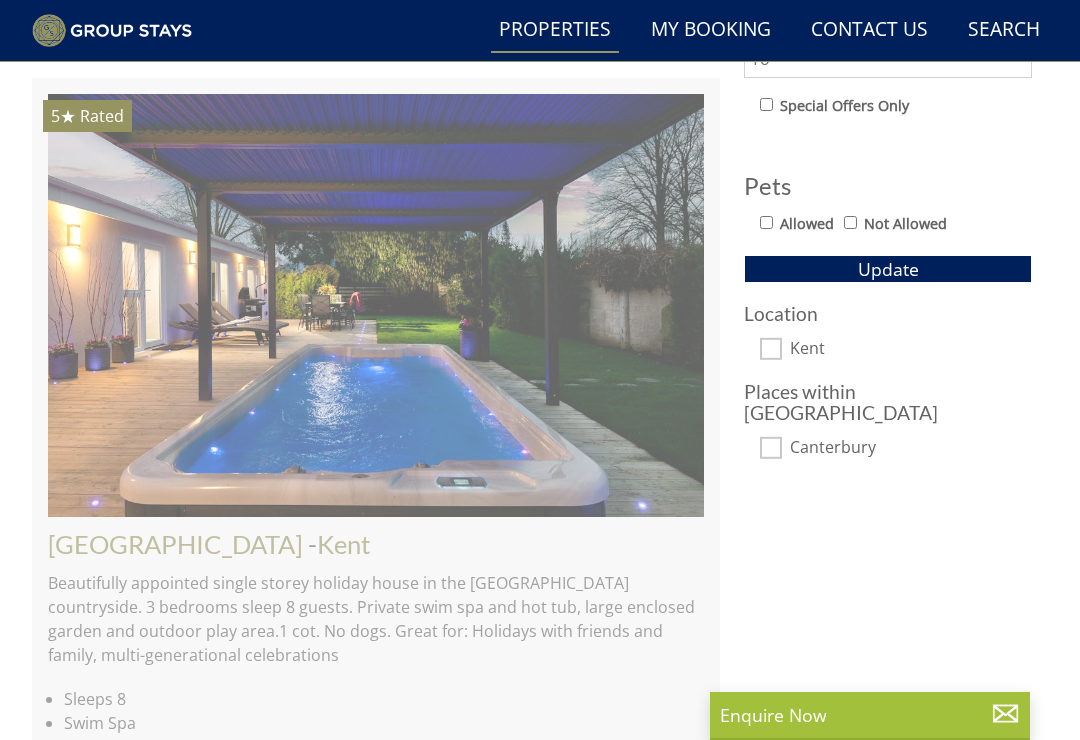 scroll, scrollTop: 1126, scrollLeft: 0, axis: vertical 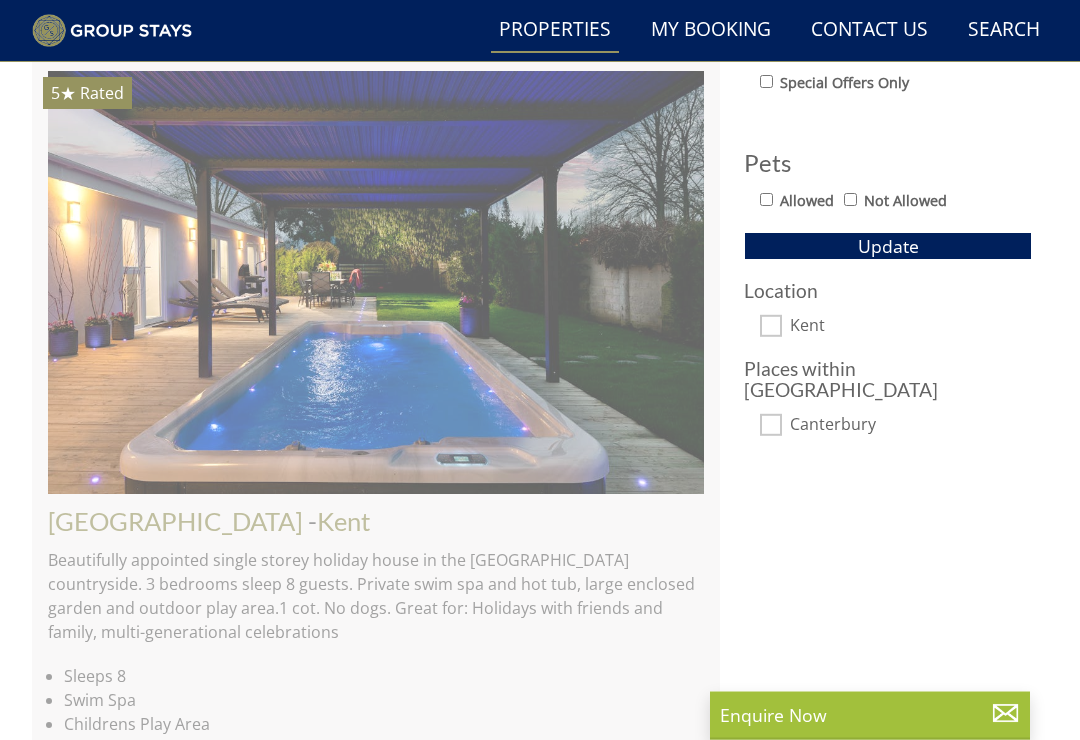 click on "Kent" at bounding box center (771, 327) 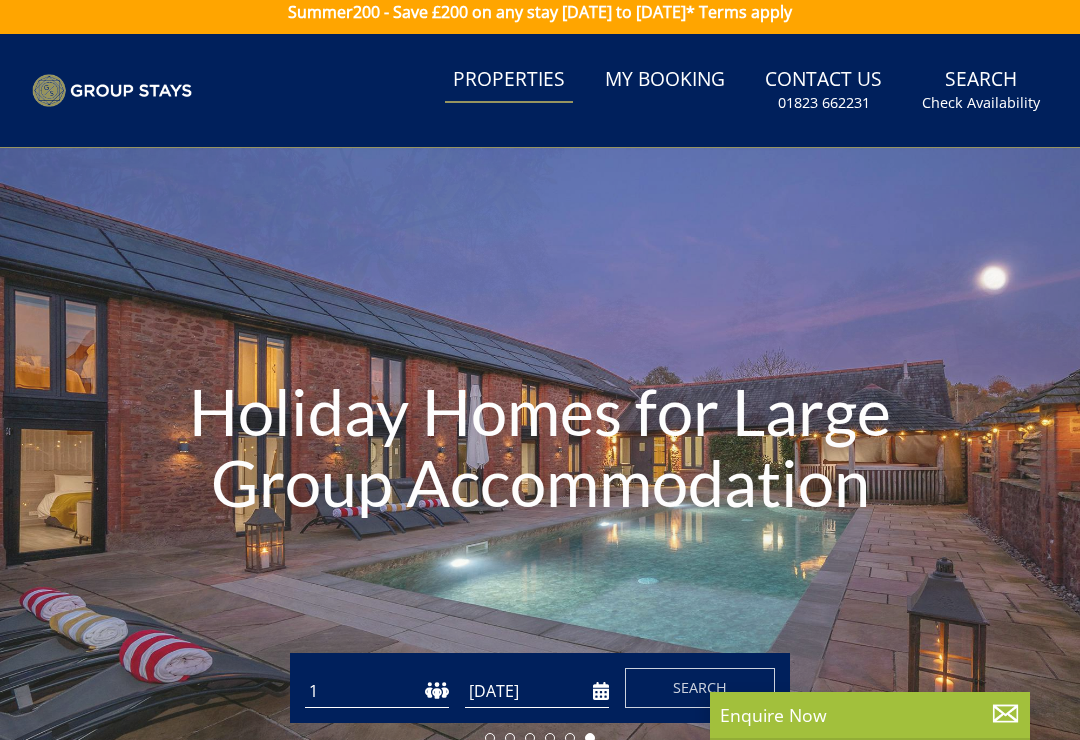 scroll, scrollTop: 0, scrollLeft: 0, axis: both 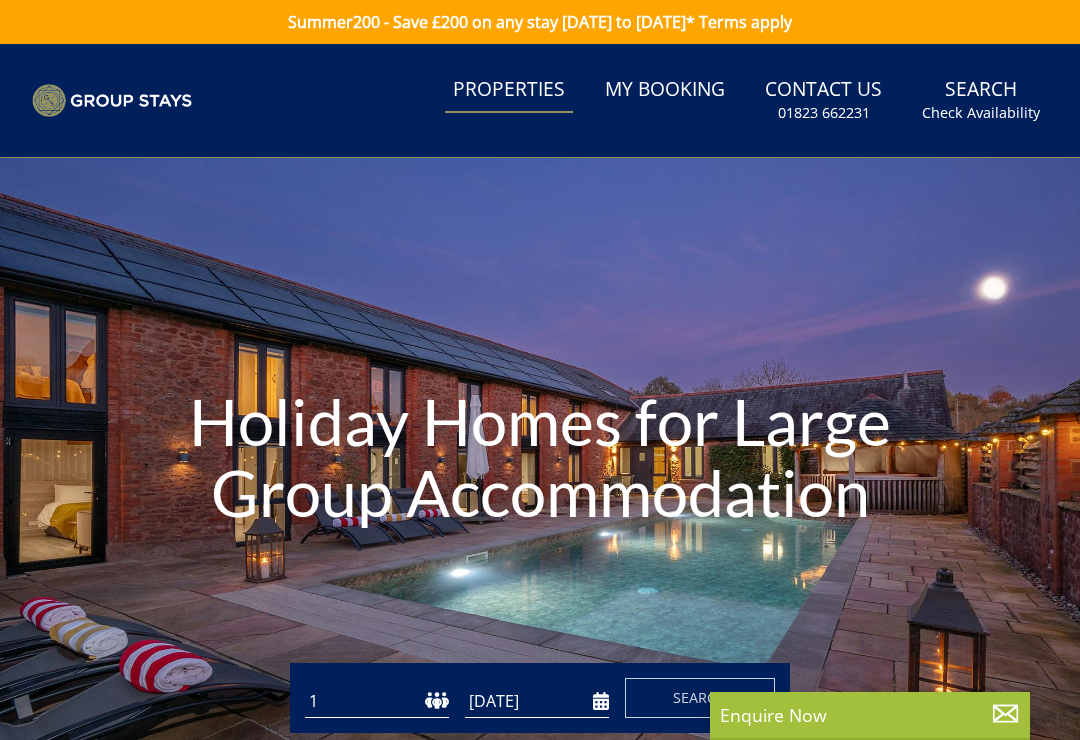click on "Properties" at bounding box center [509, 90] 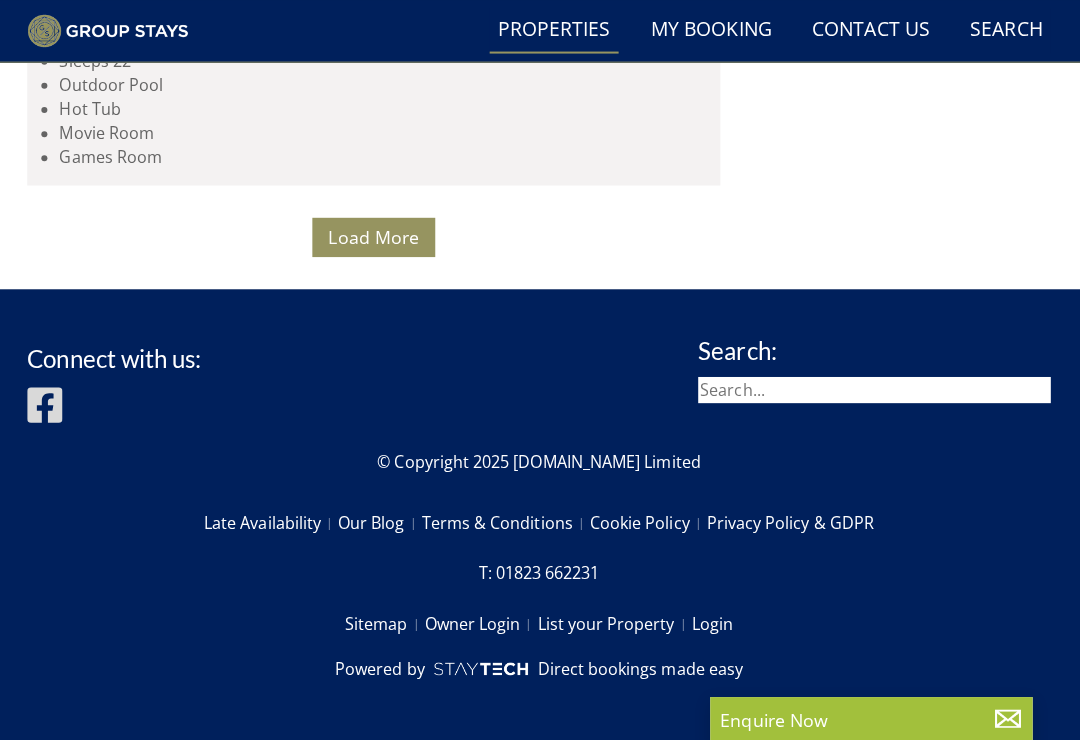 click on "Load More" at bounding box center [376, 235] 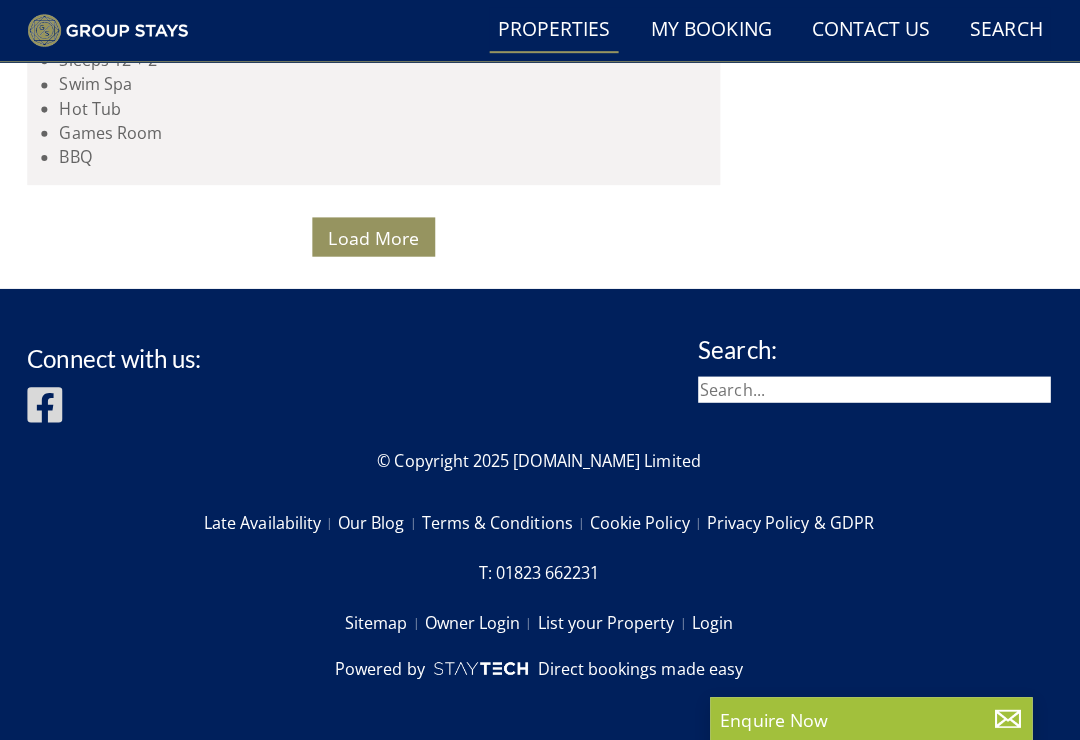 scroll, scrollTop: 32128, scrollLeft: 0, axis: vertical 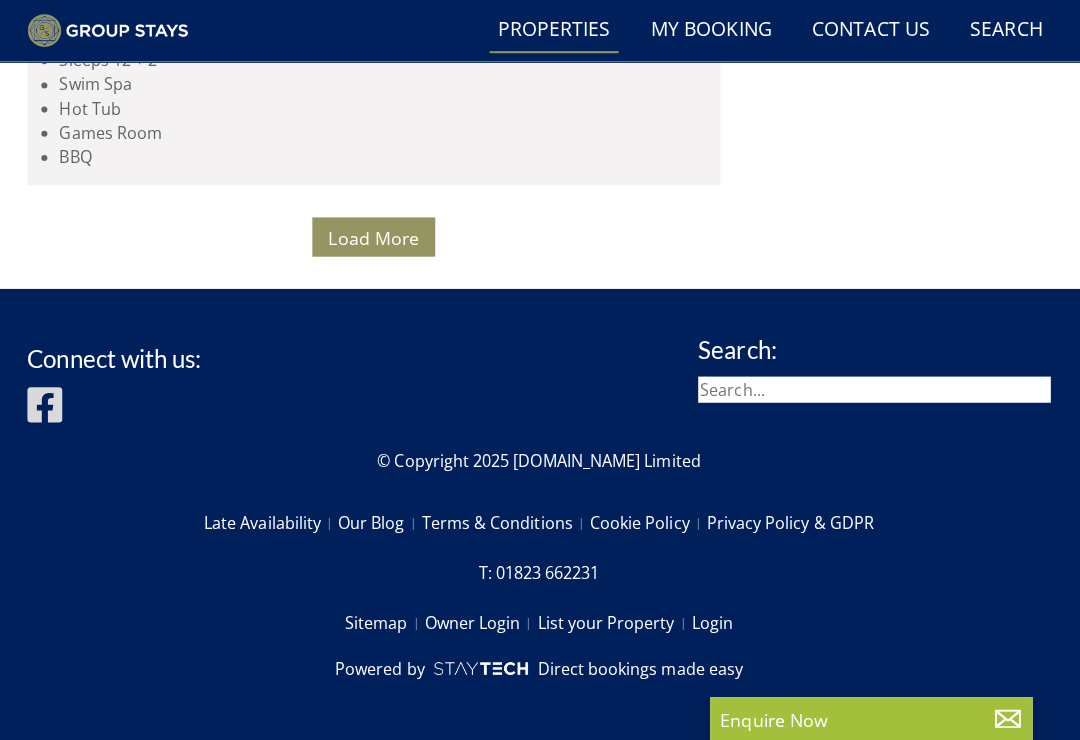 click on "Load More" at bounding box center [376, 236] 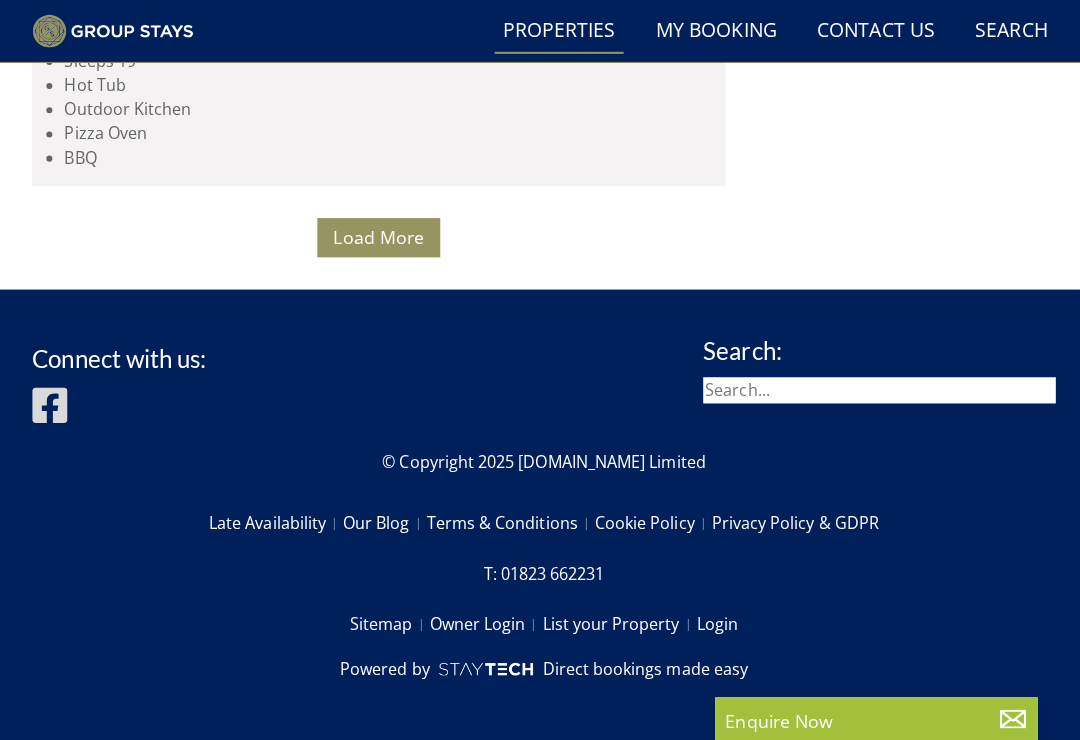 scroll, scrollTop: 47881, scrollLeft: 0, axis: vertical 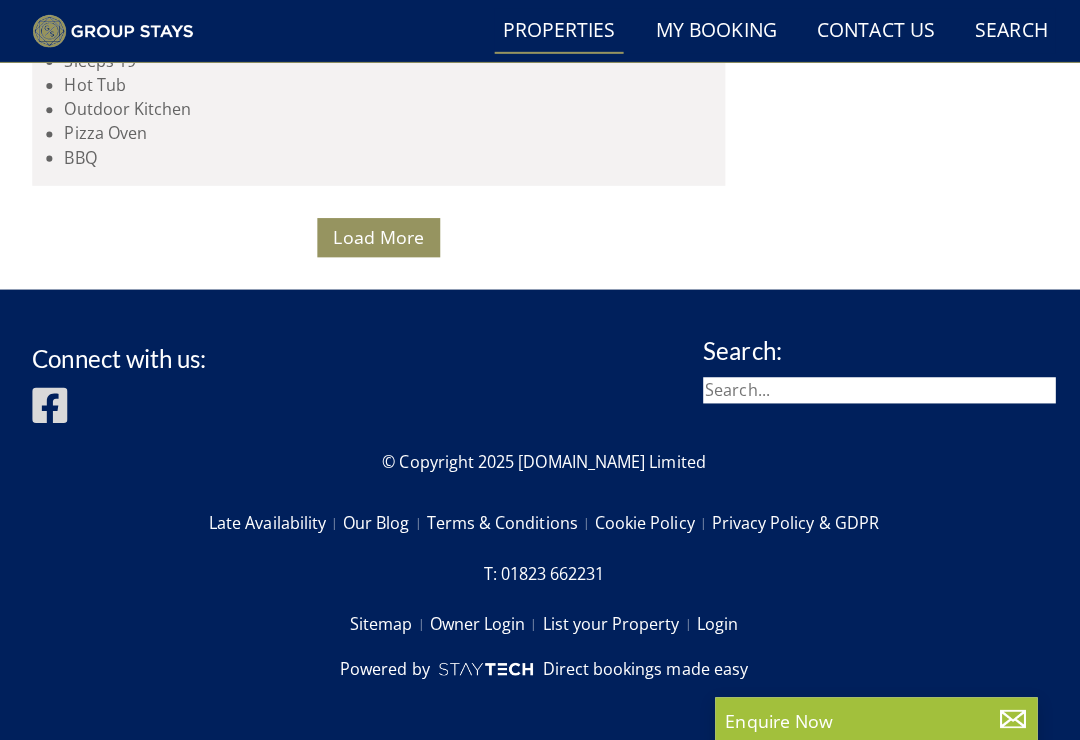 click on "Load More" at bounding box center (376, 235) 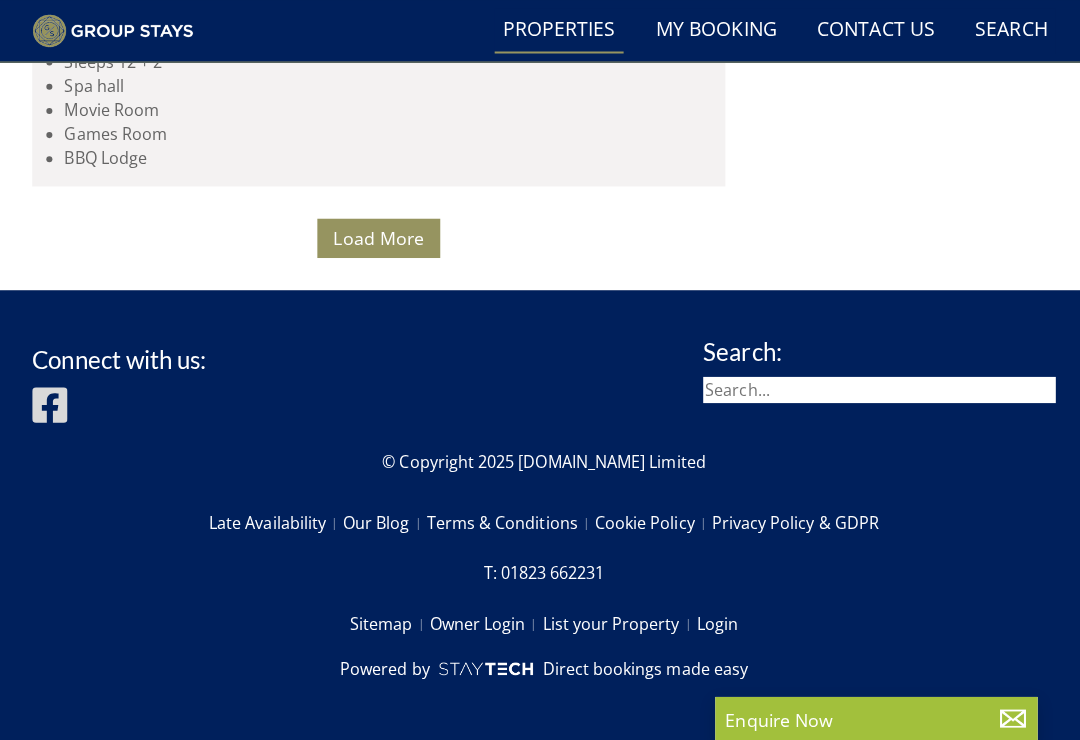 scroll, scrollTop: 57073, scrollLeft: 0, axis: vertical 